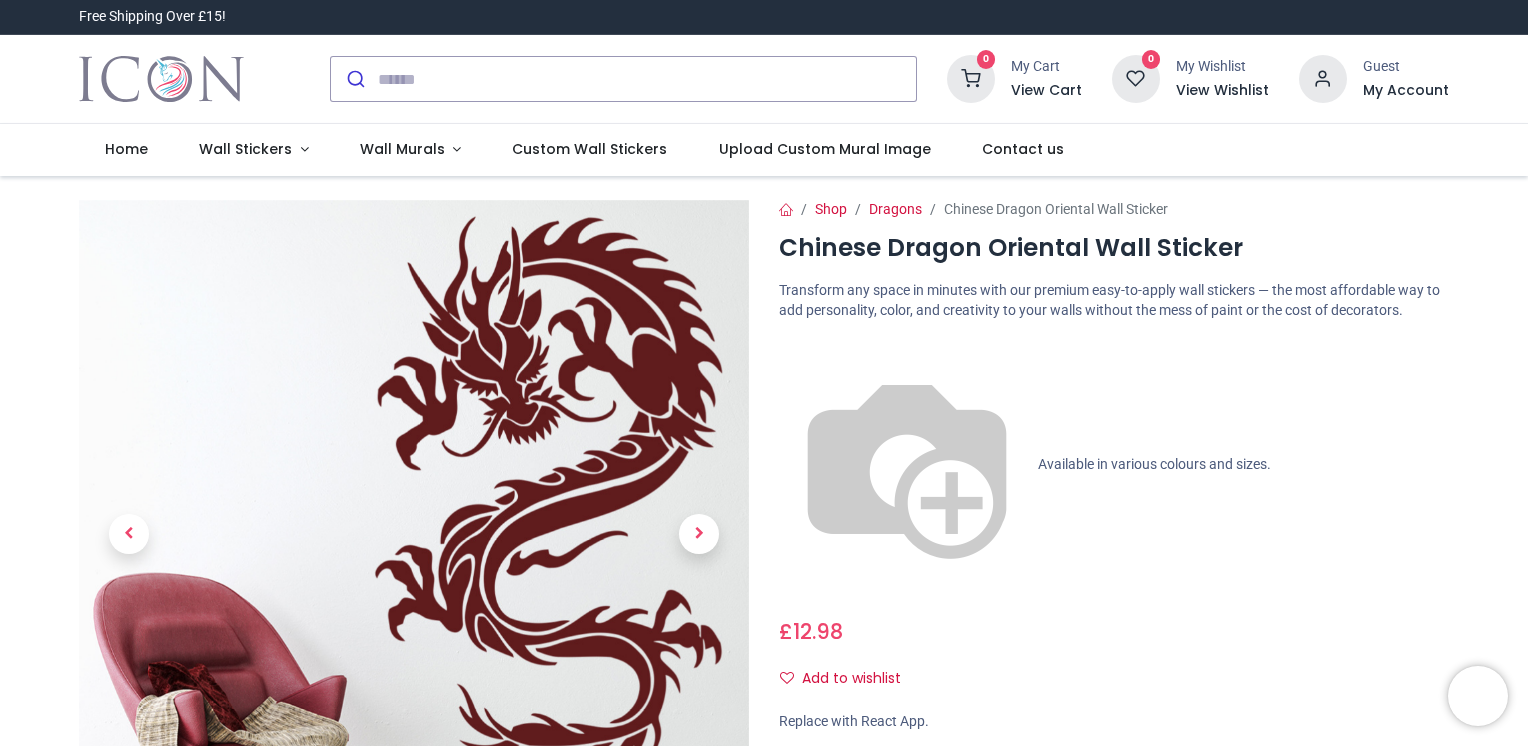 scroll, scrollTop: 0, scrollLeft: 0, axis: both 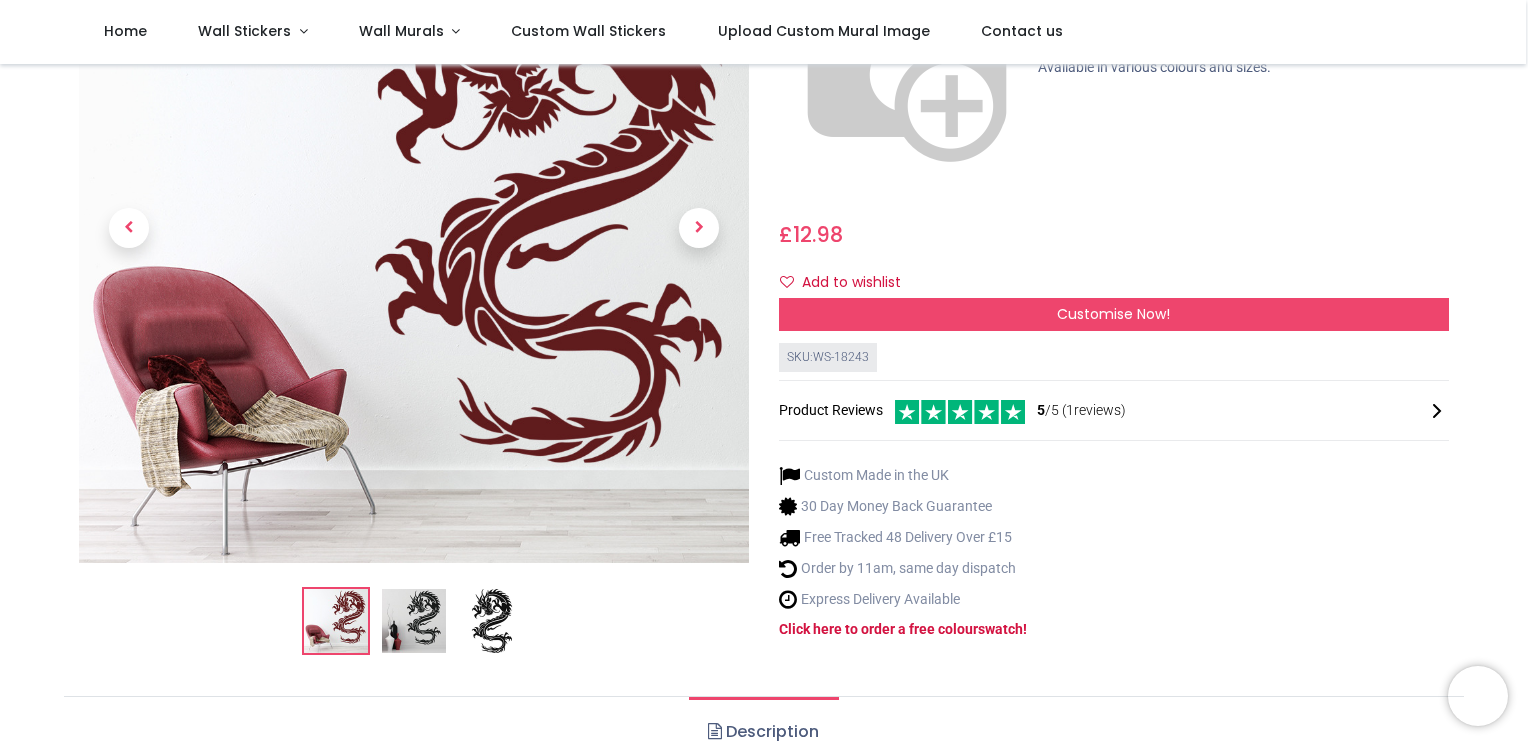 click at bounding box center (414, 622) 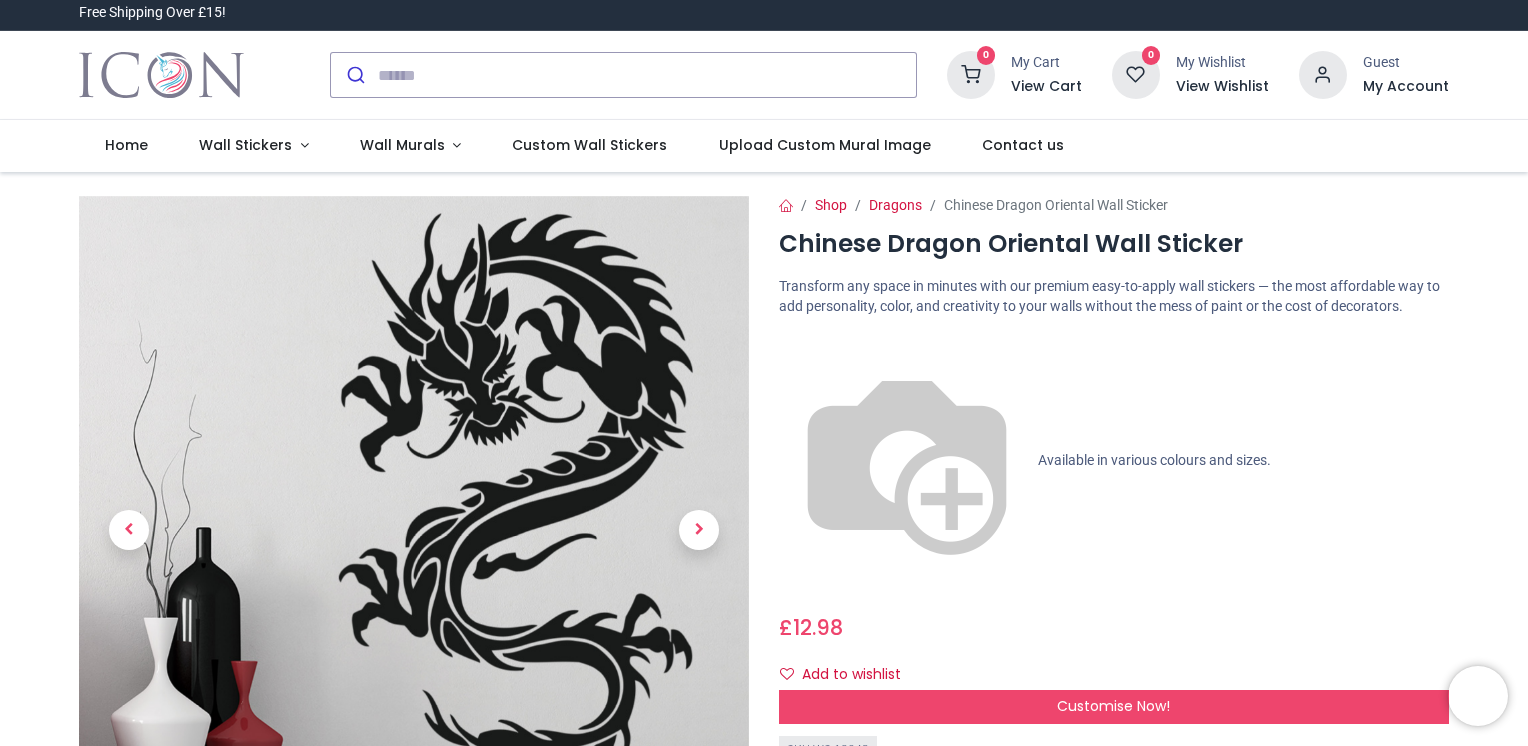 scroll, scrollTop: 0, scrollLeft: 0, axis: both 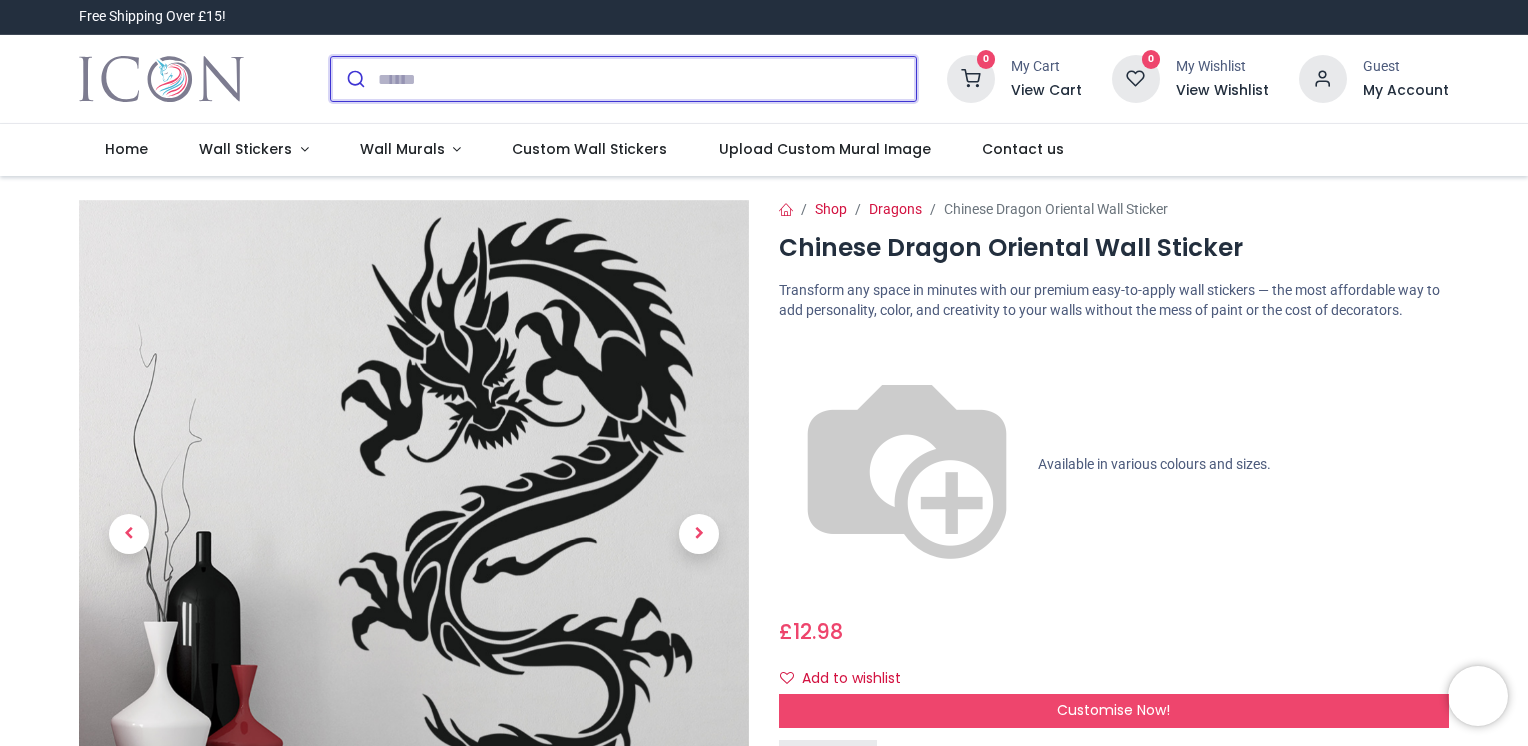 click at bounding box center (647, 79) 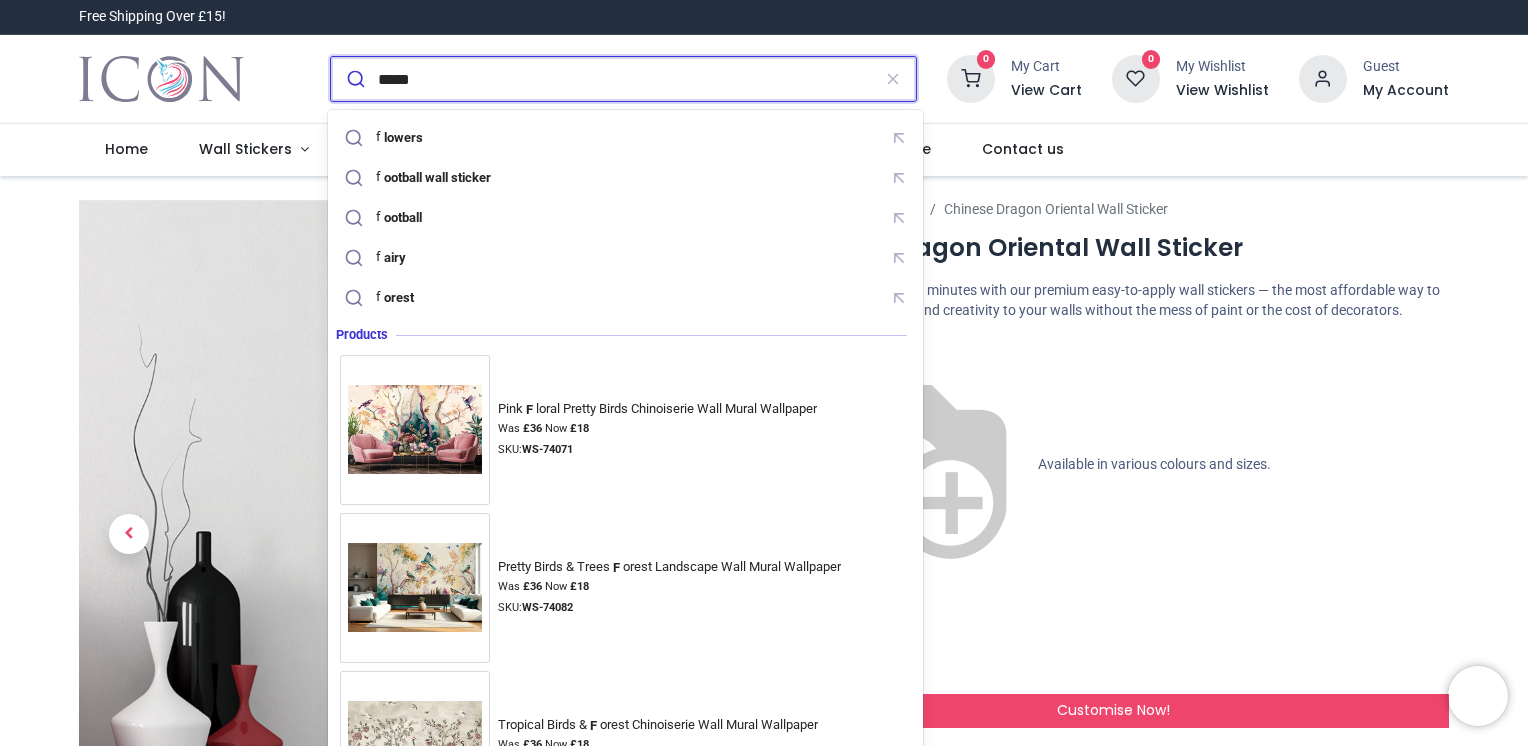 type on "*****" 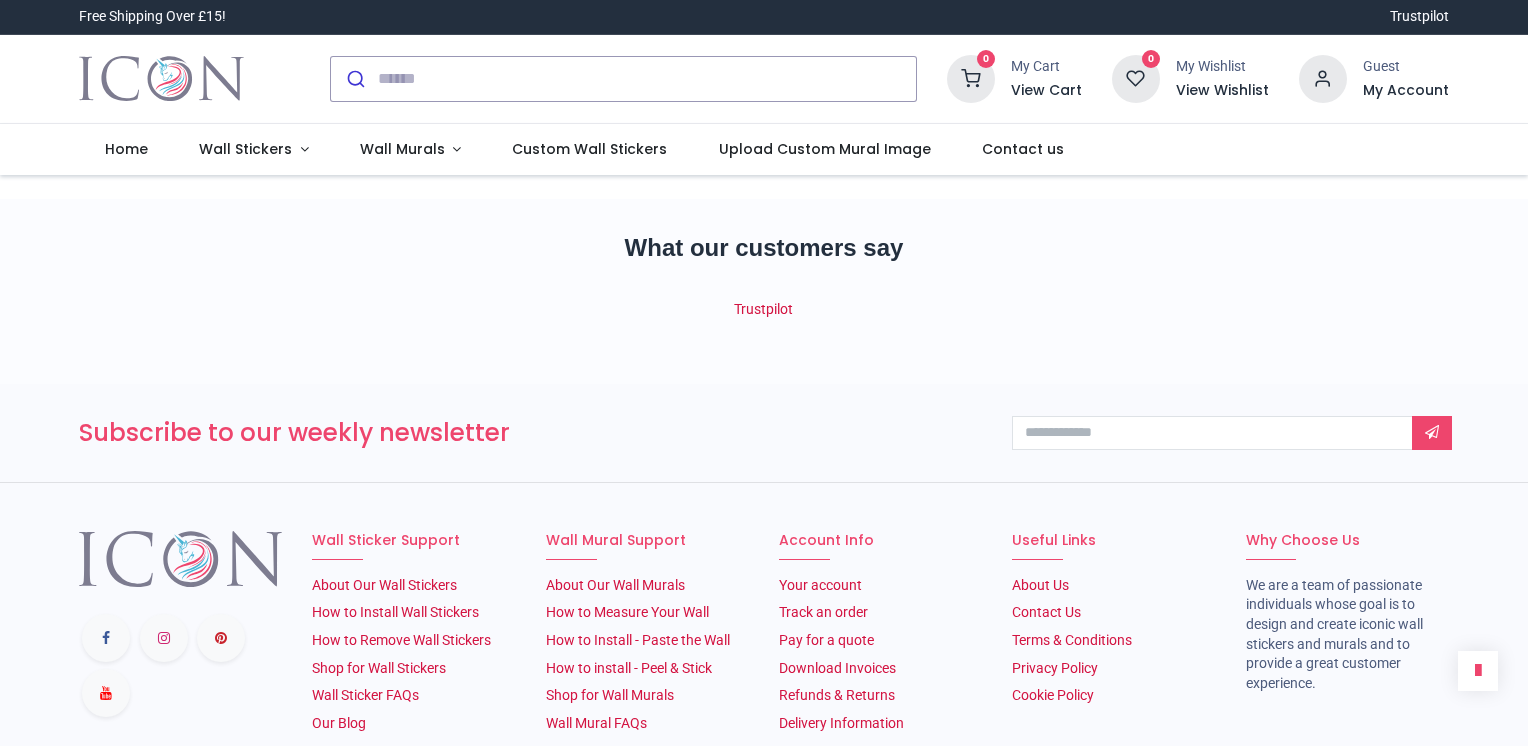 scroll, scrollTop: 0, scrollLeft: 0, axis: both 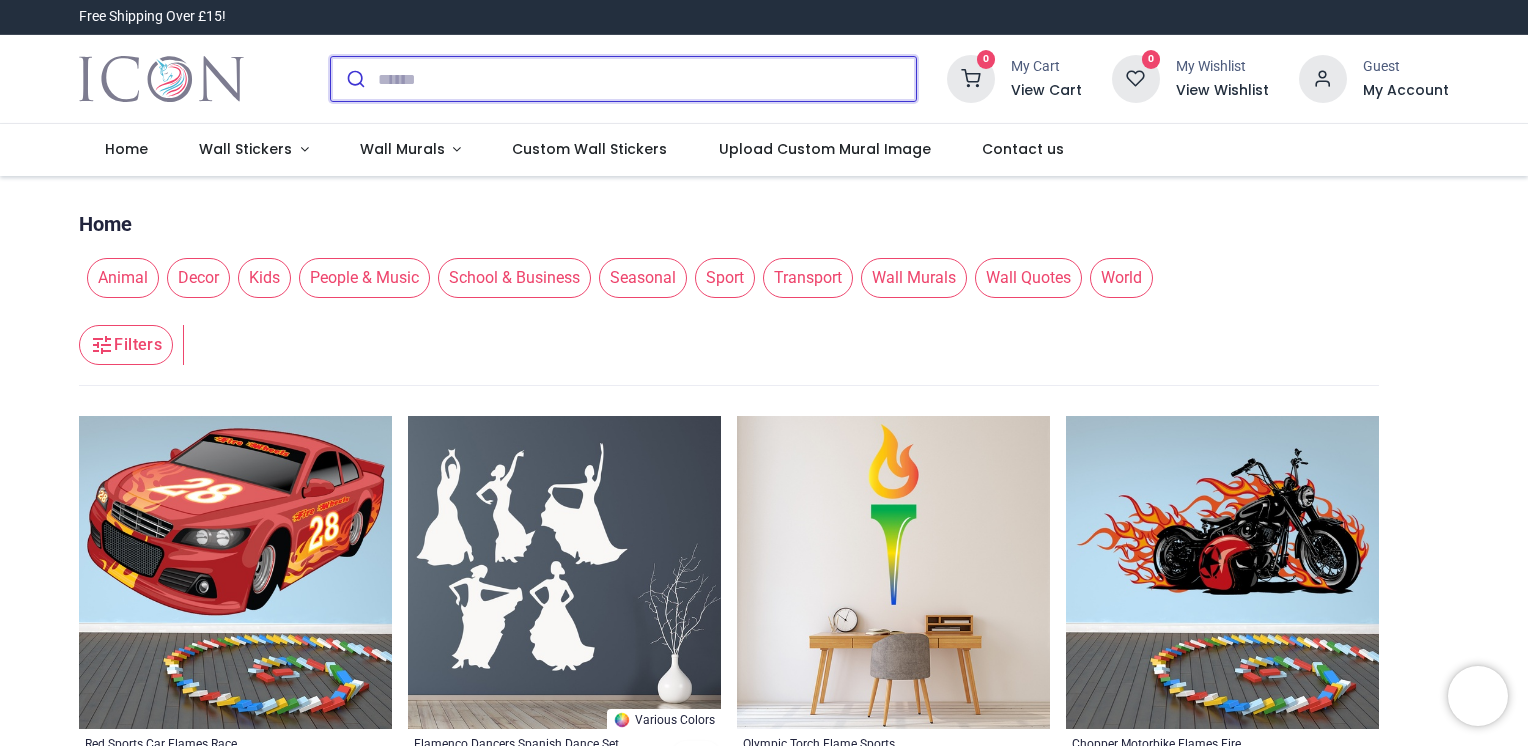 click at bounding box center [647, 79] 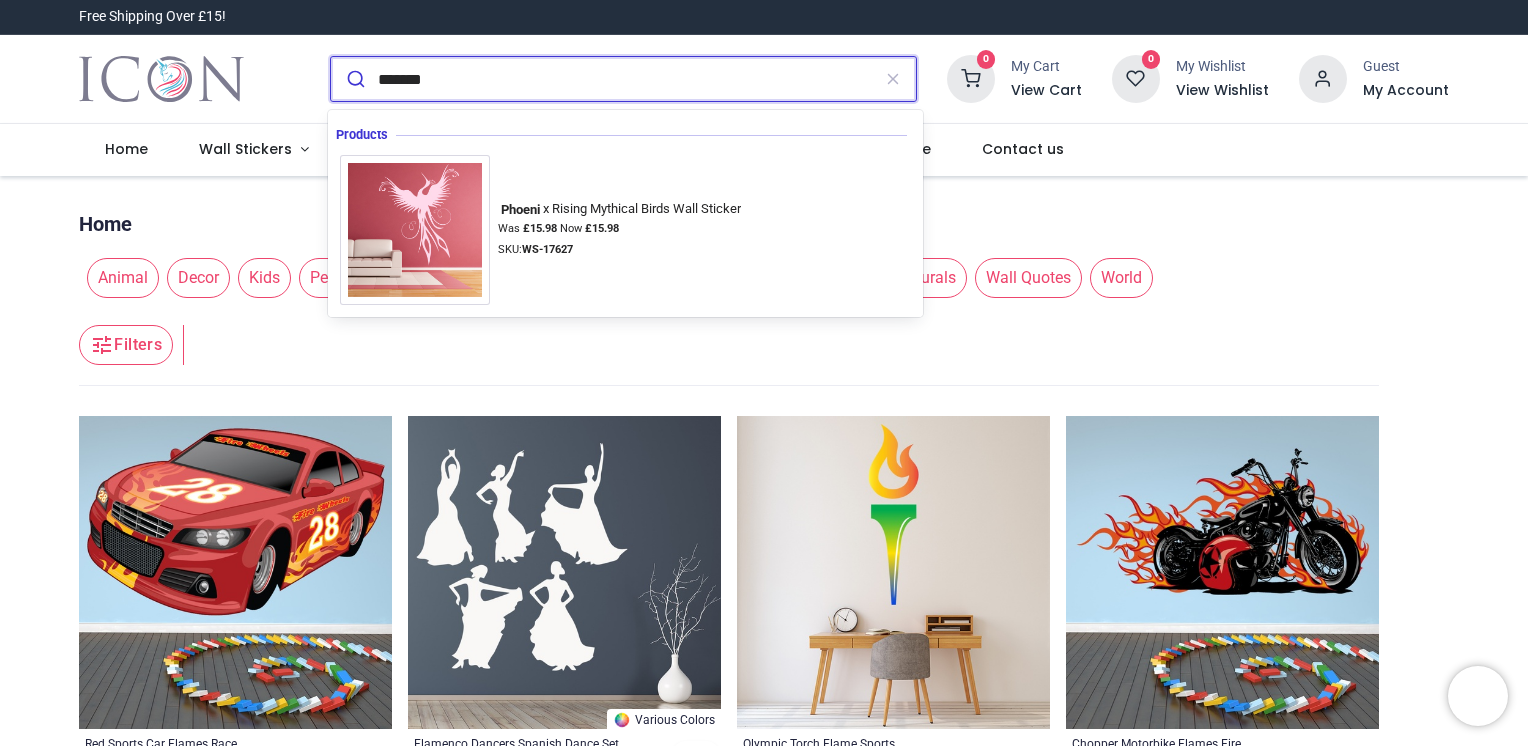 type on "*******" 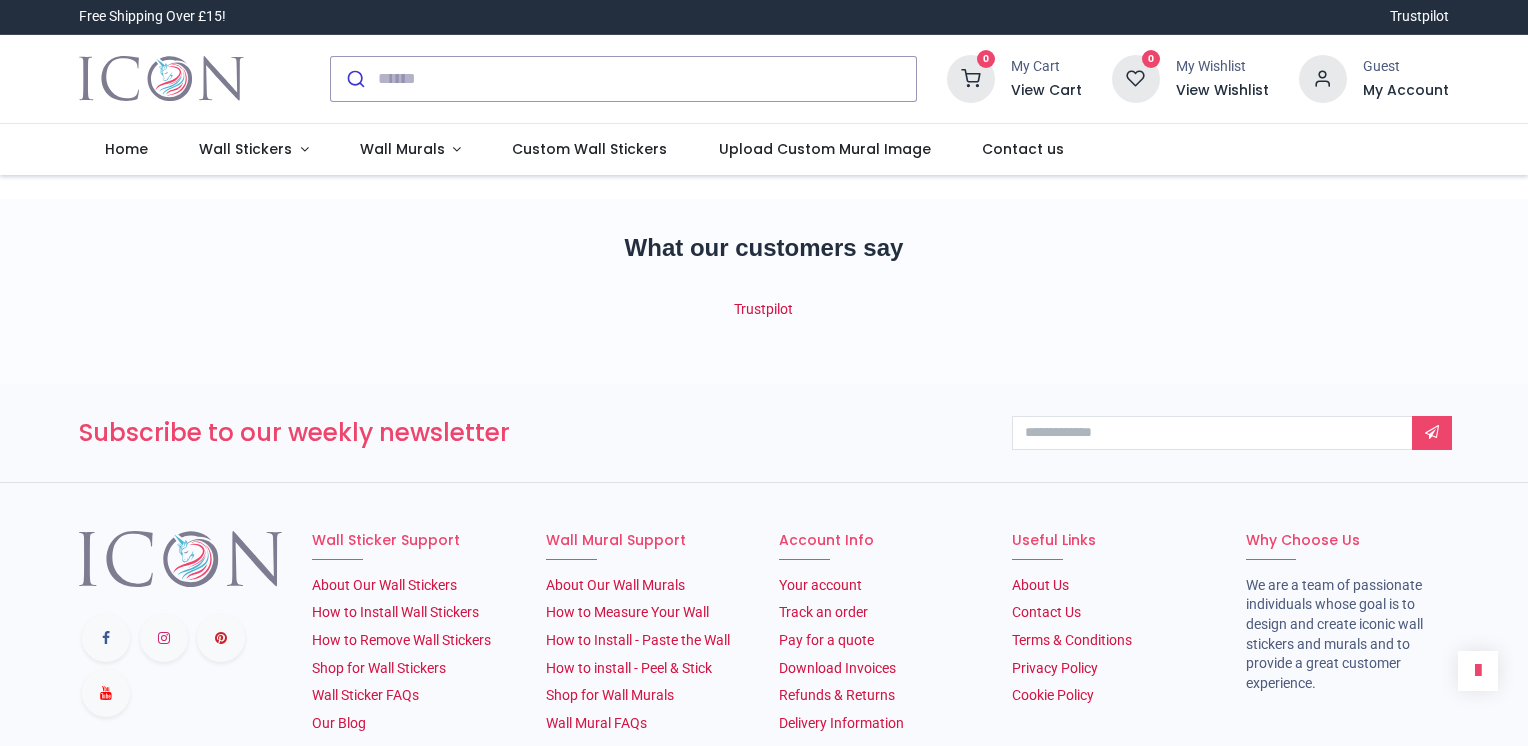 scroll, scrollTop: 0, scrollLeft: 0, axis: both 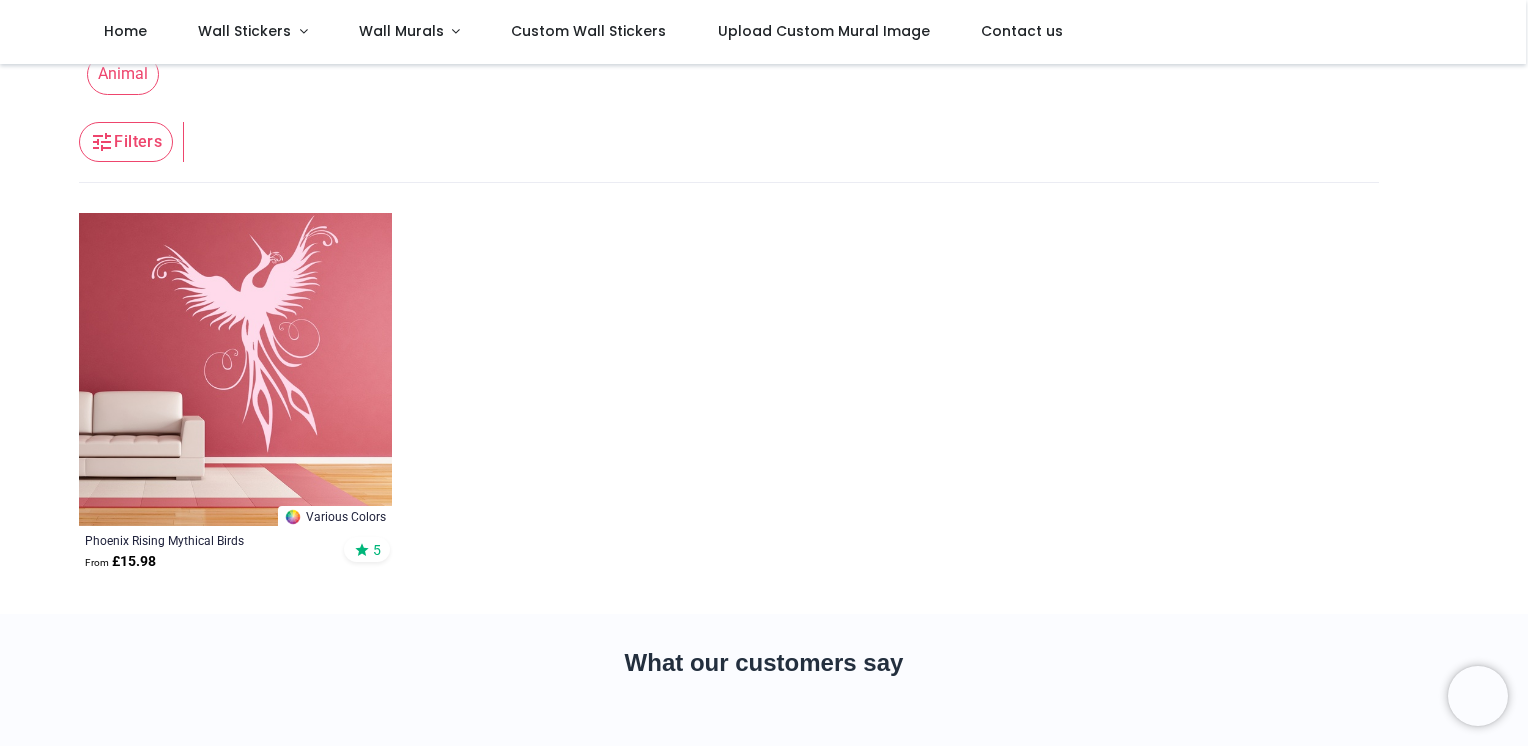 click at bounding box center [235, 369] 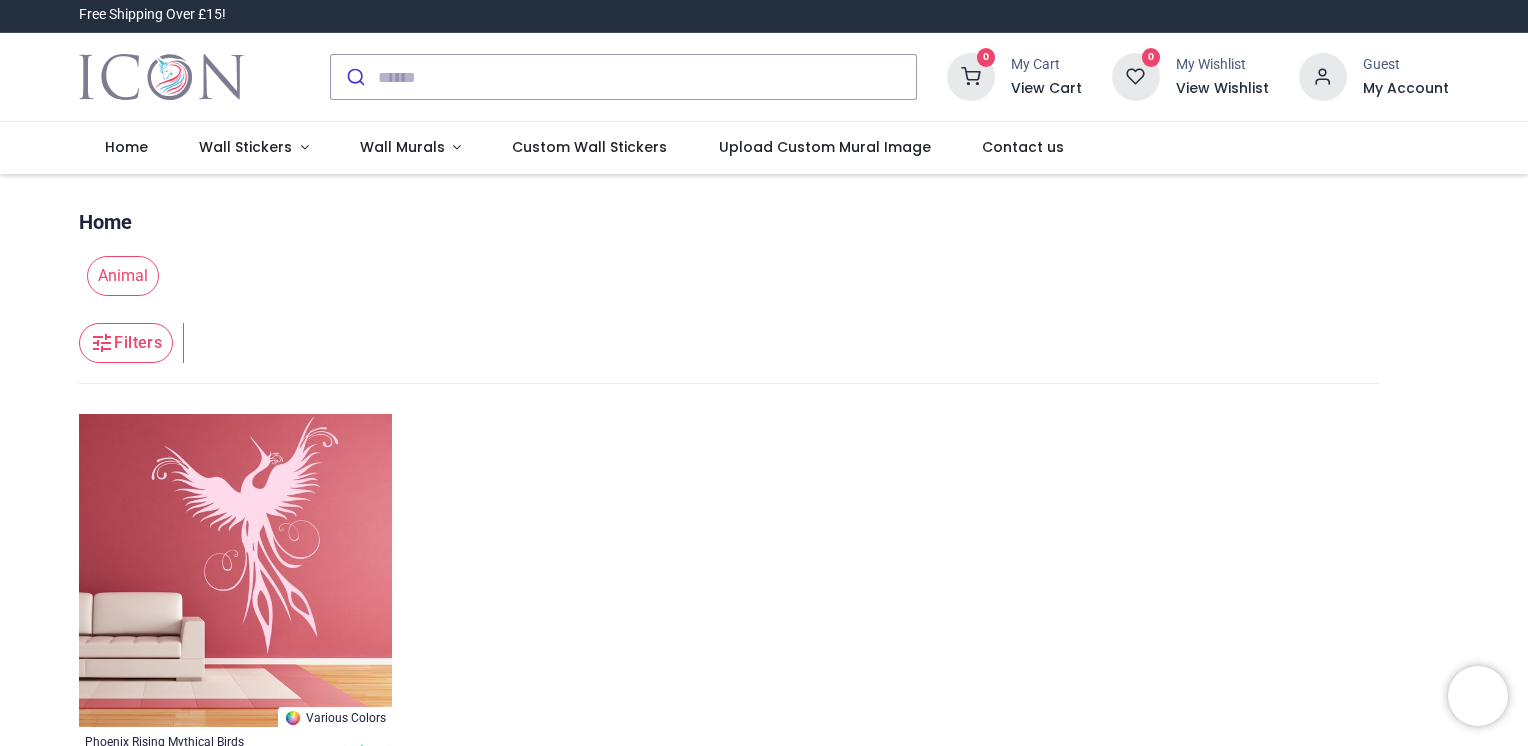scroll, scrollTop: 0, scrollLeft: 0, axis: both 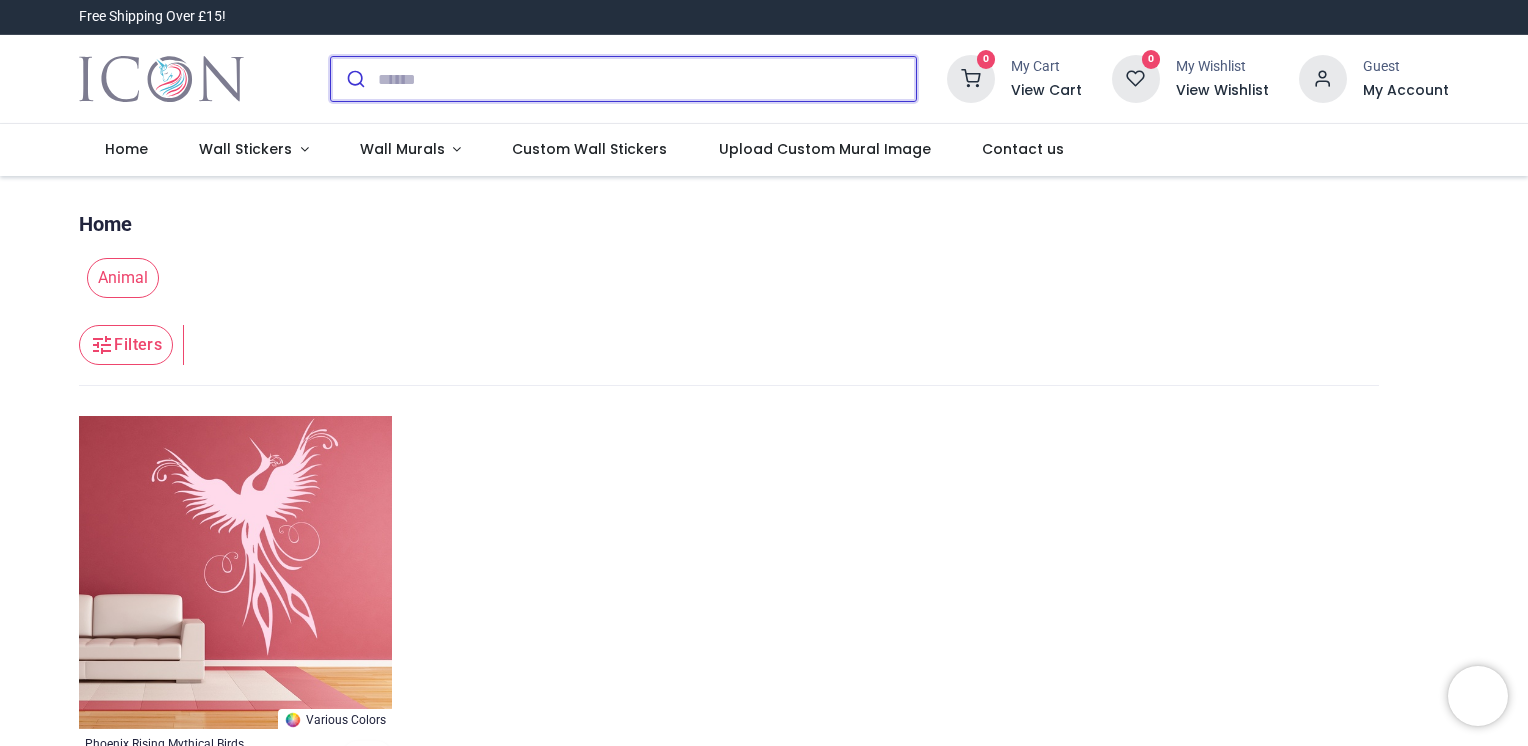 click at bounding box center (647, 79) 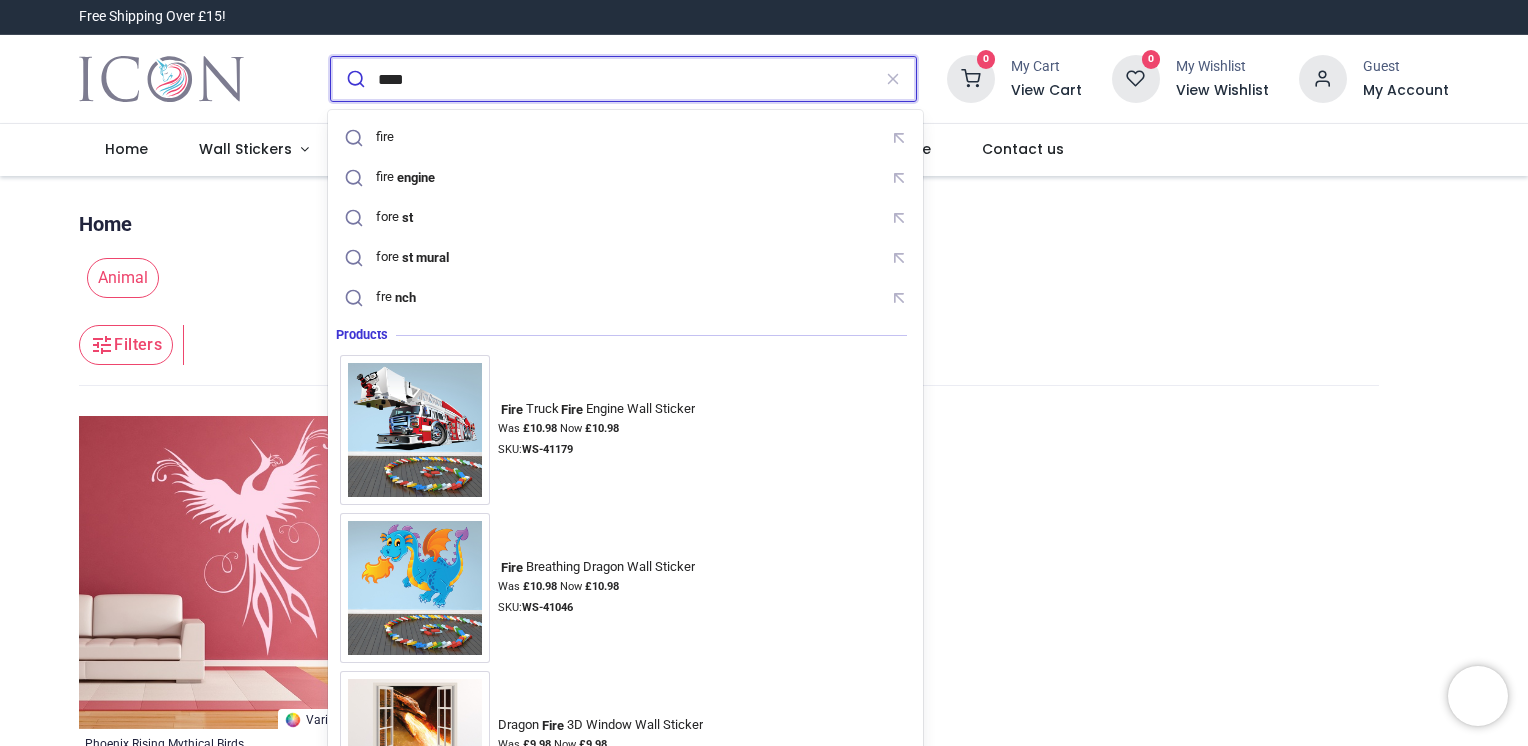 type on "****" 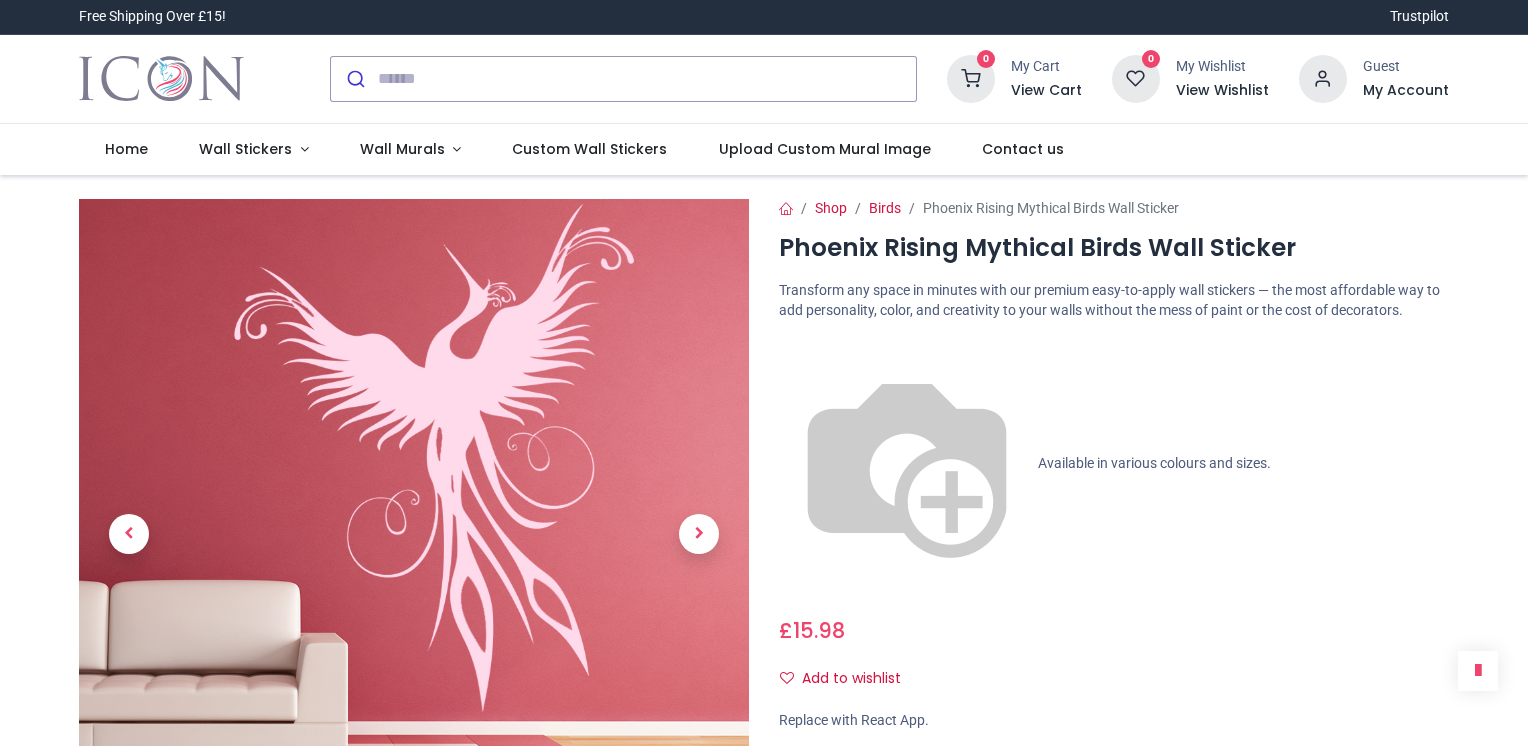 scroll, scrollTop: 0, scrollLeft: 0, axis: both 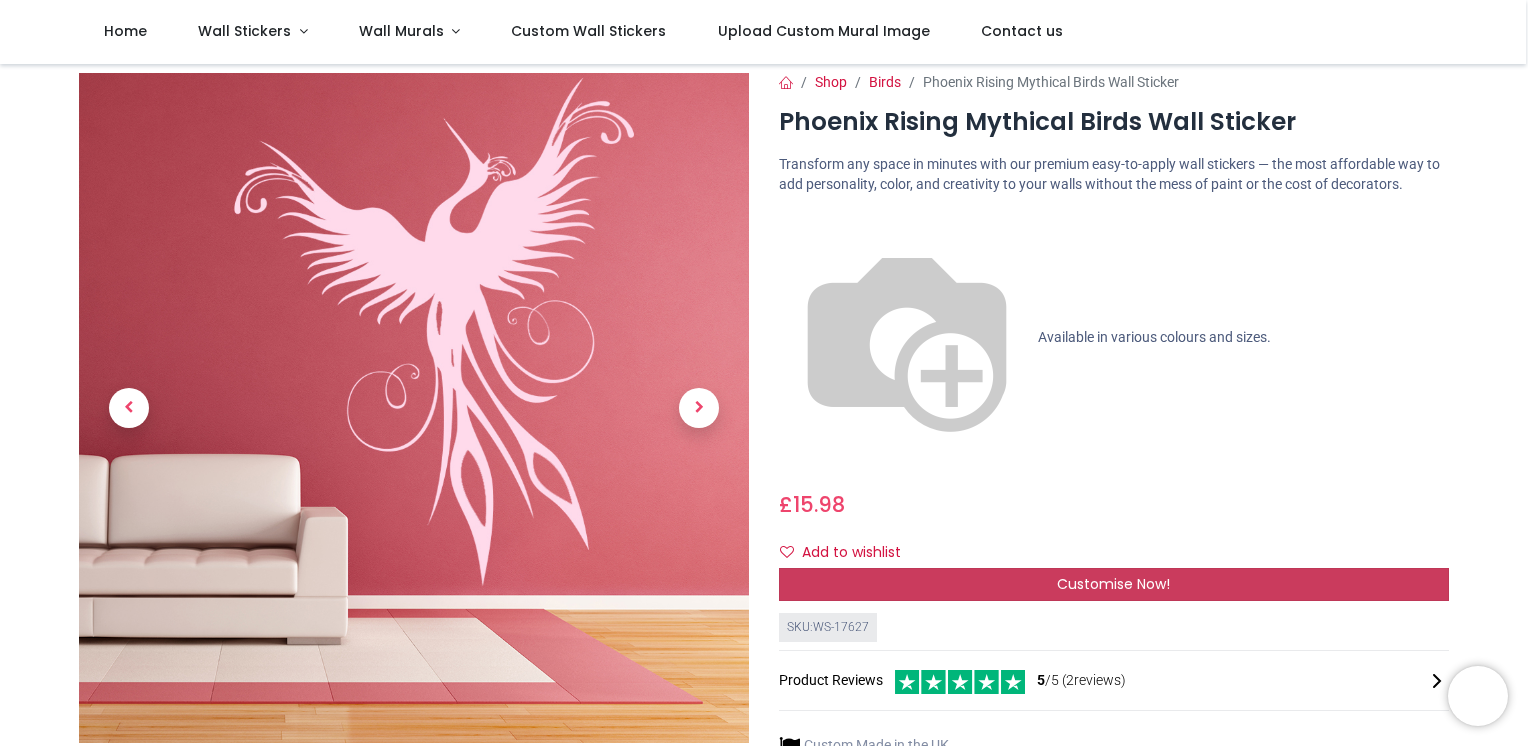 click on "Customise Now!" at bounding box center [1114, 585] 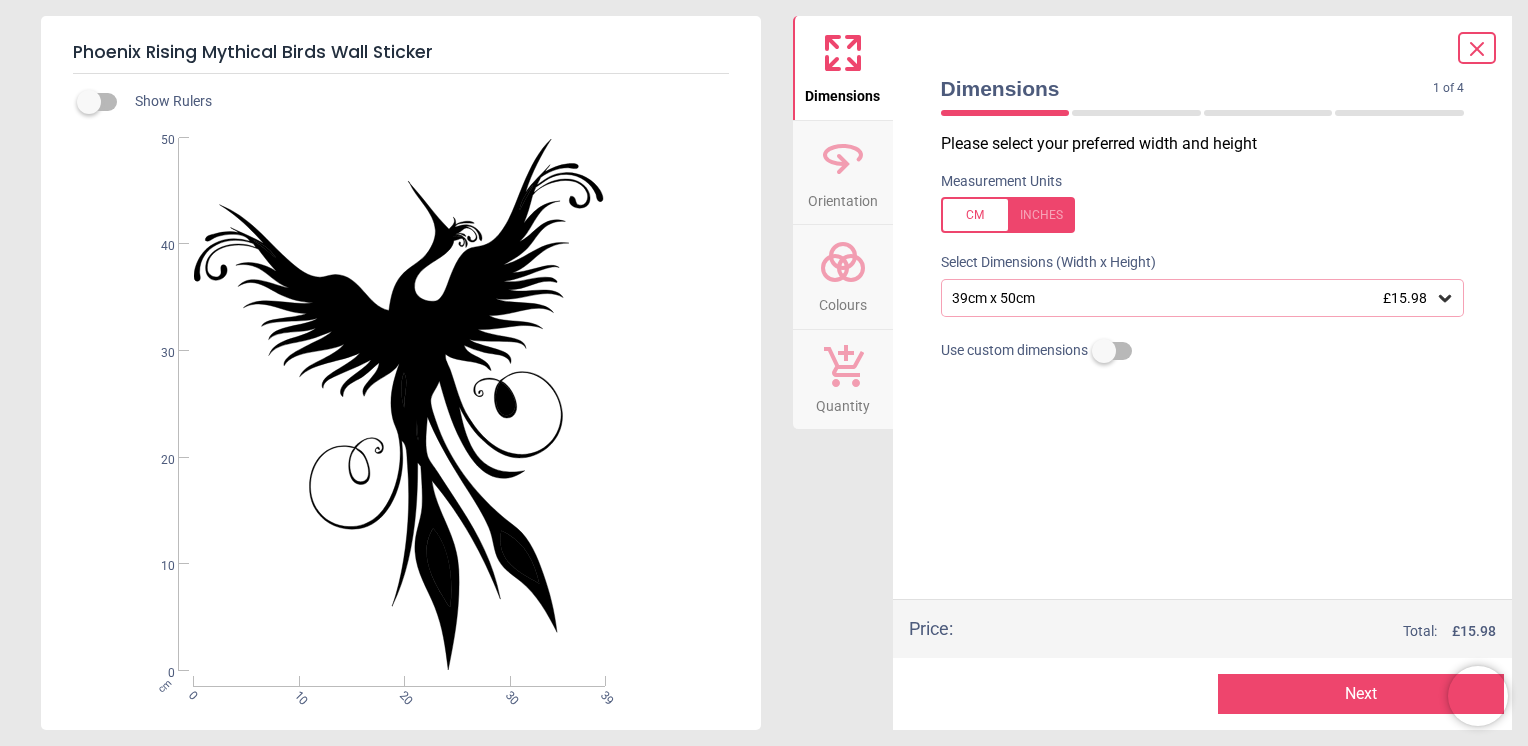 click 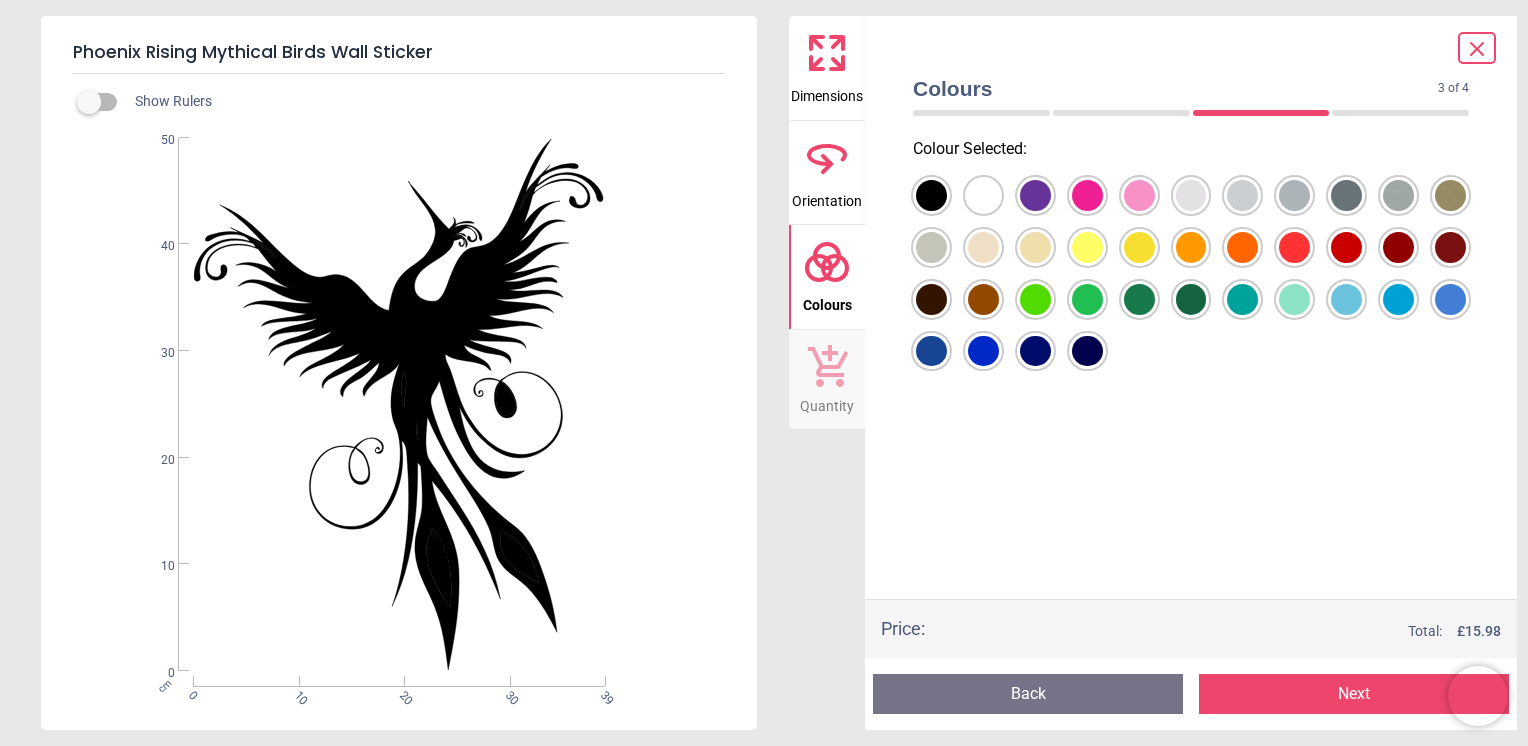 click at bounding box center [931, 195] 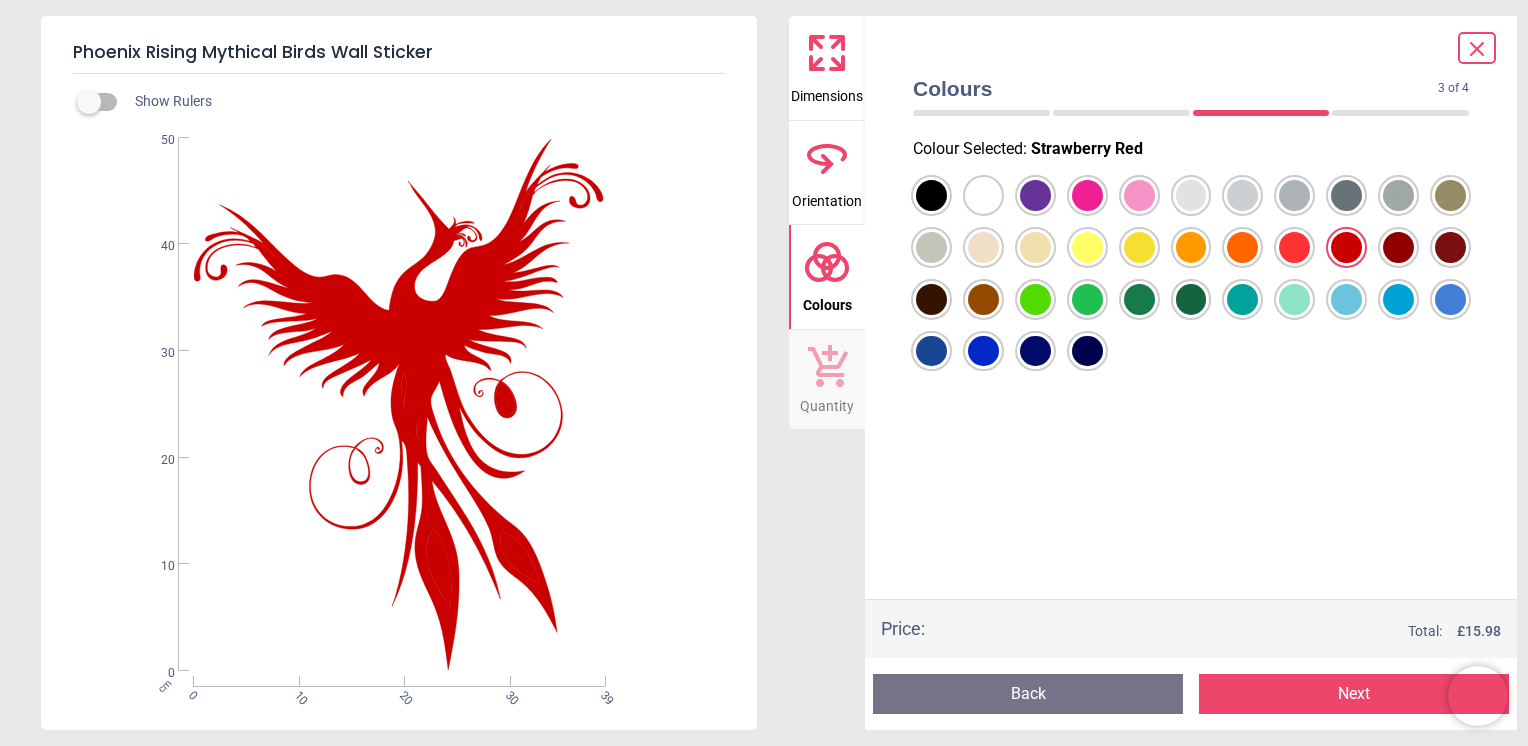click at bounding box center (931, 195) 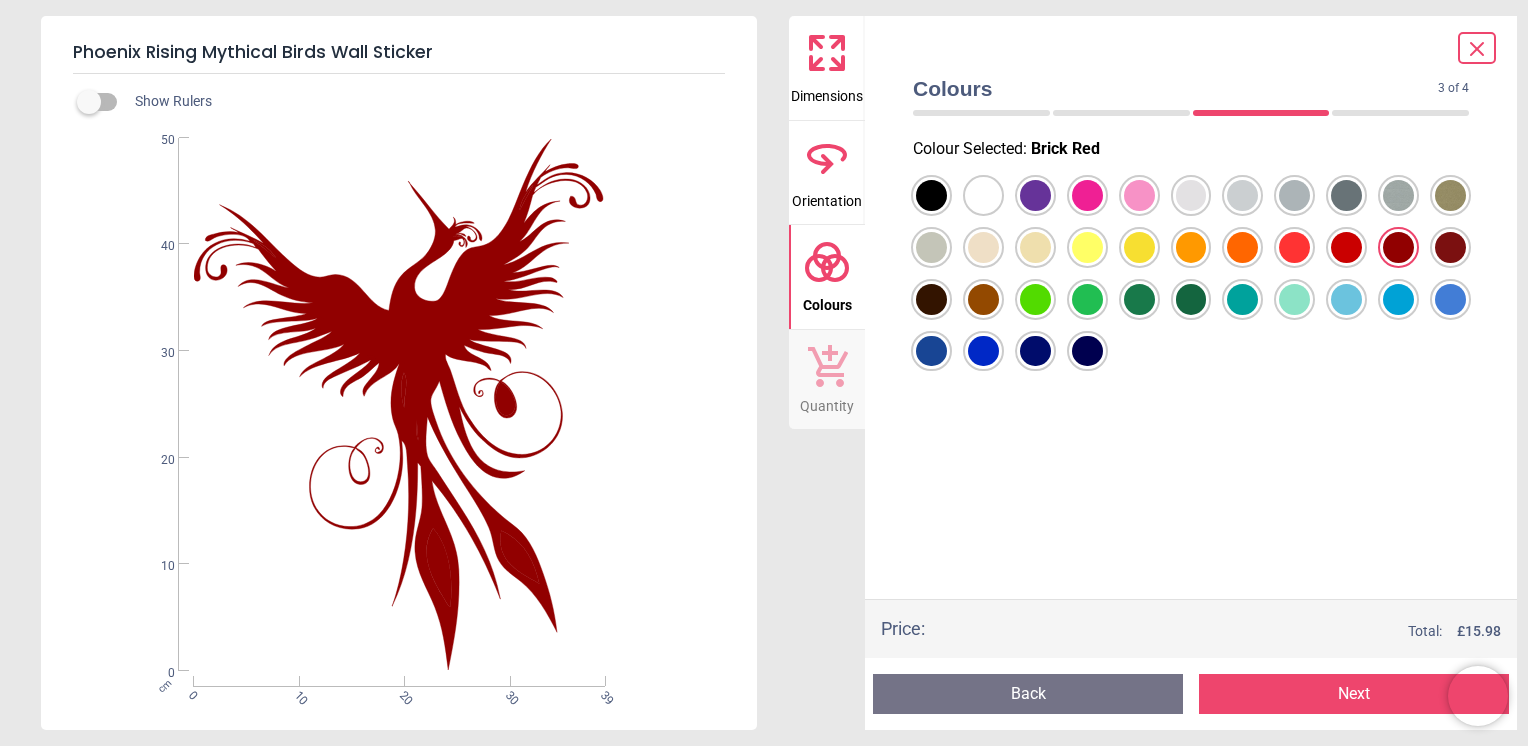 click at bounding box center [931, 195] 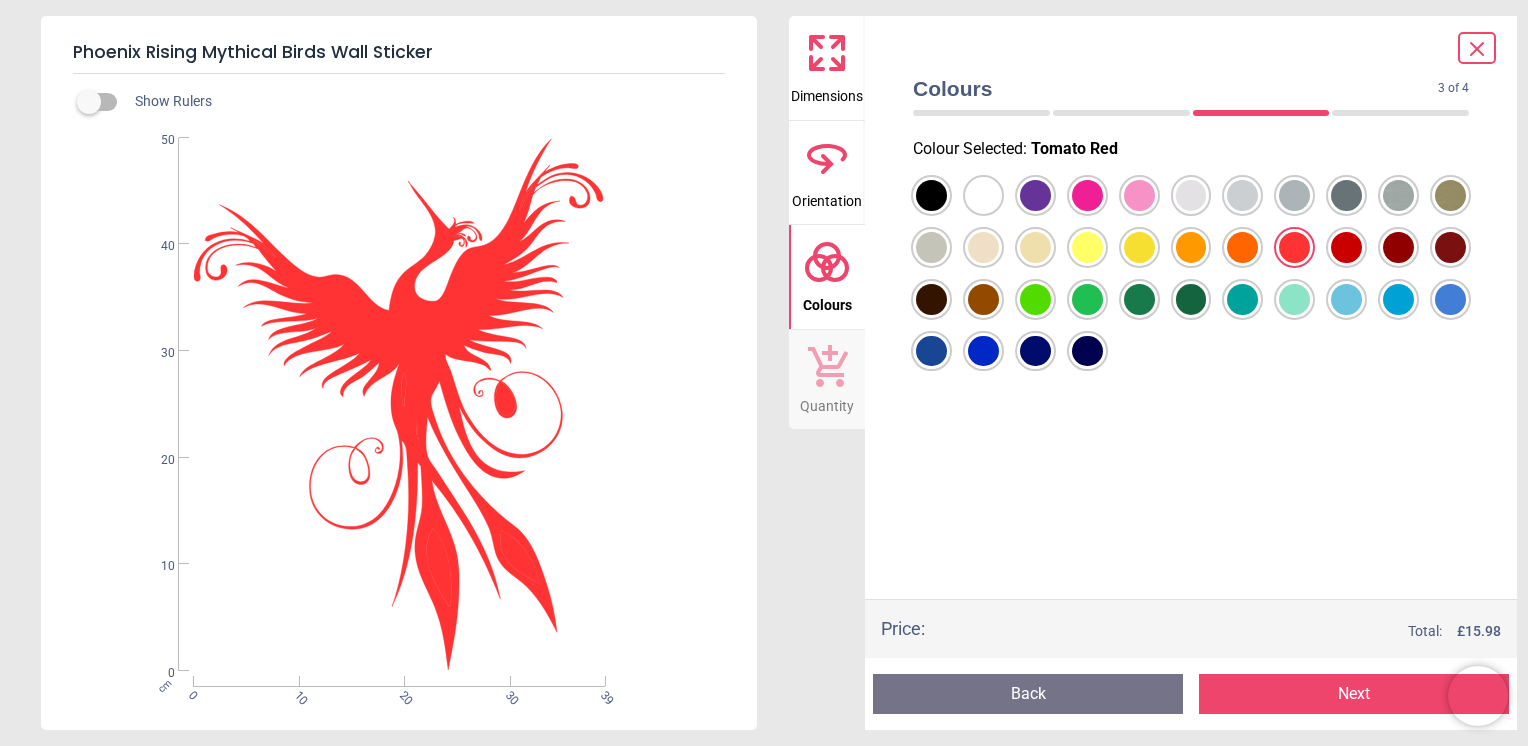 click at bounding box center [931, 195] 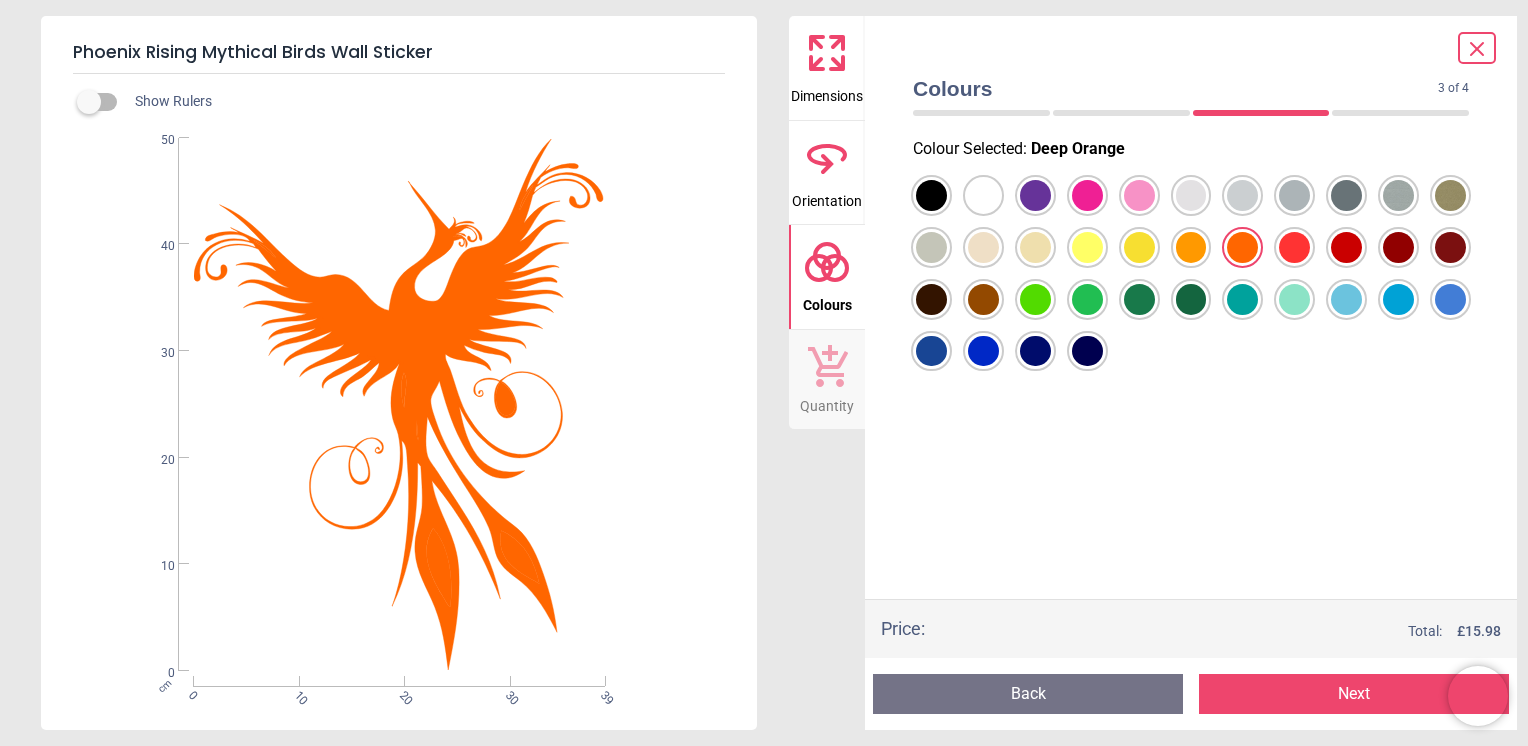 click at bounding box center [931, 195] 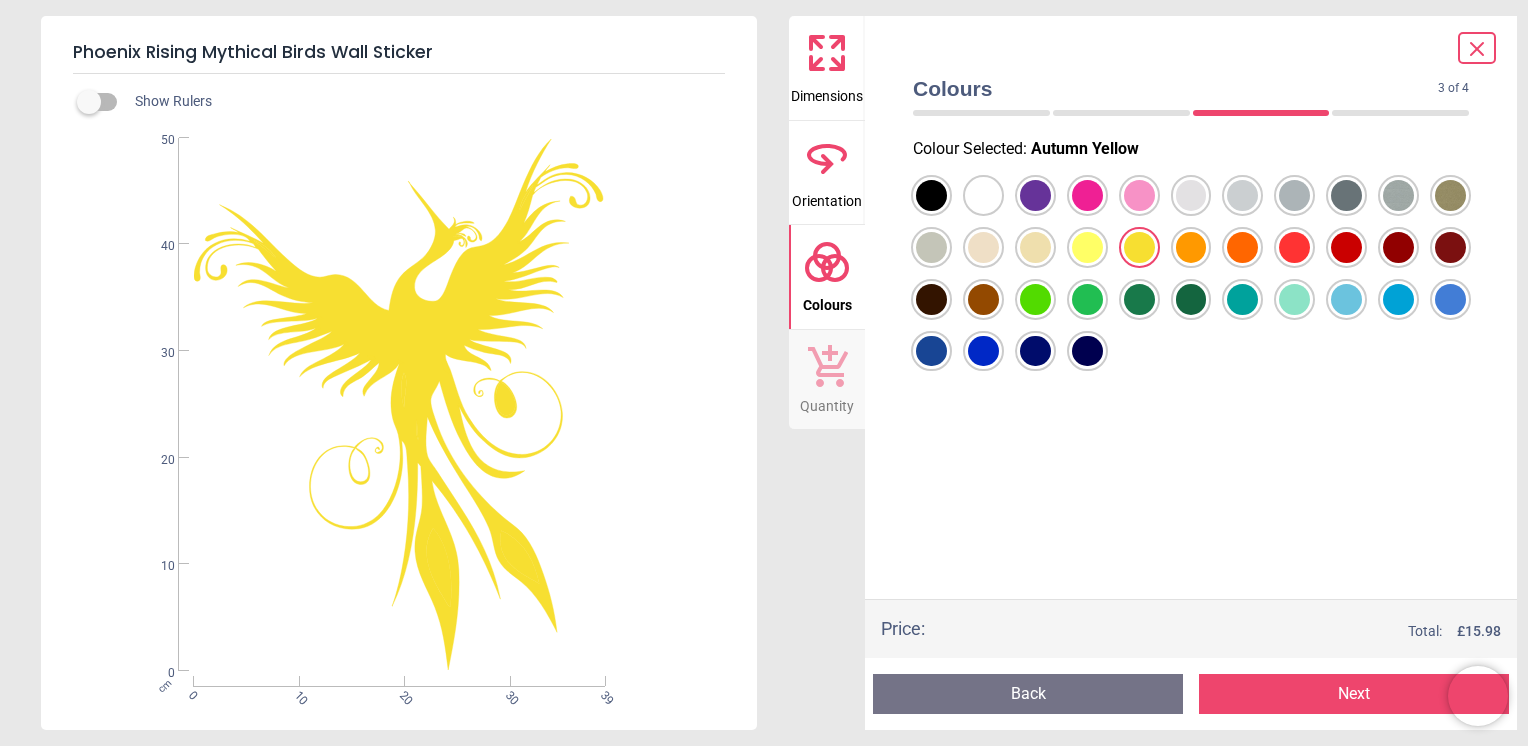 click at bounding box center (931, 195) 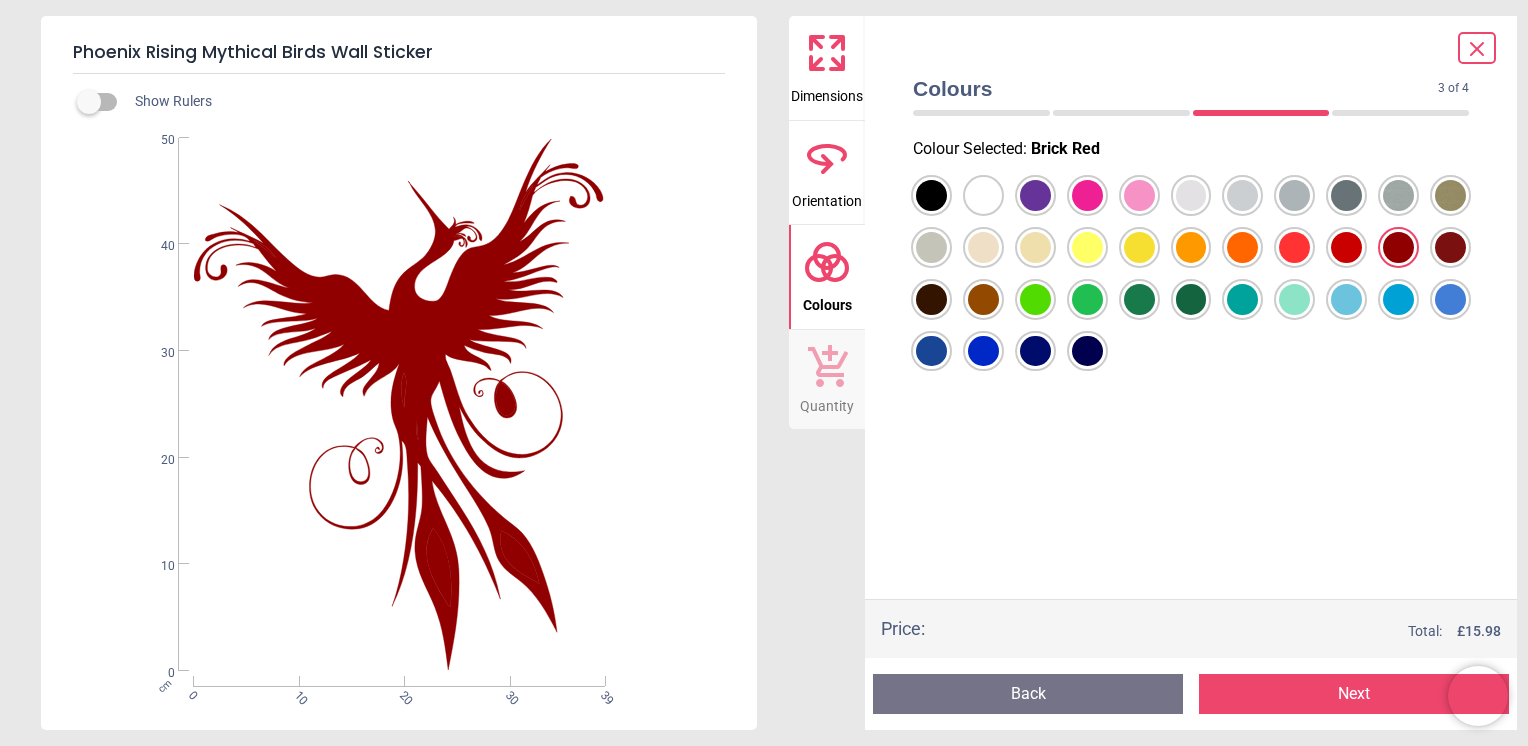 click 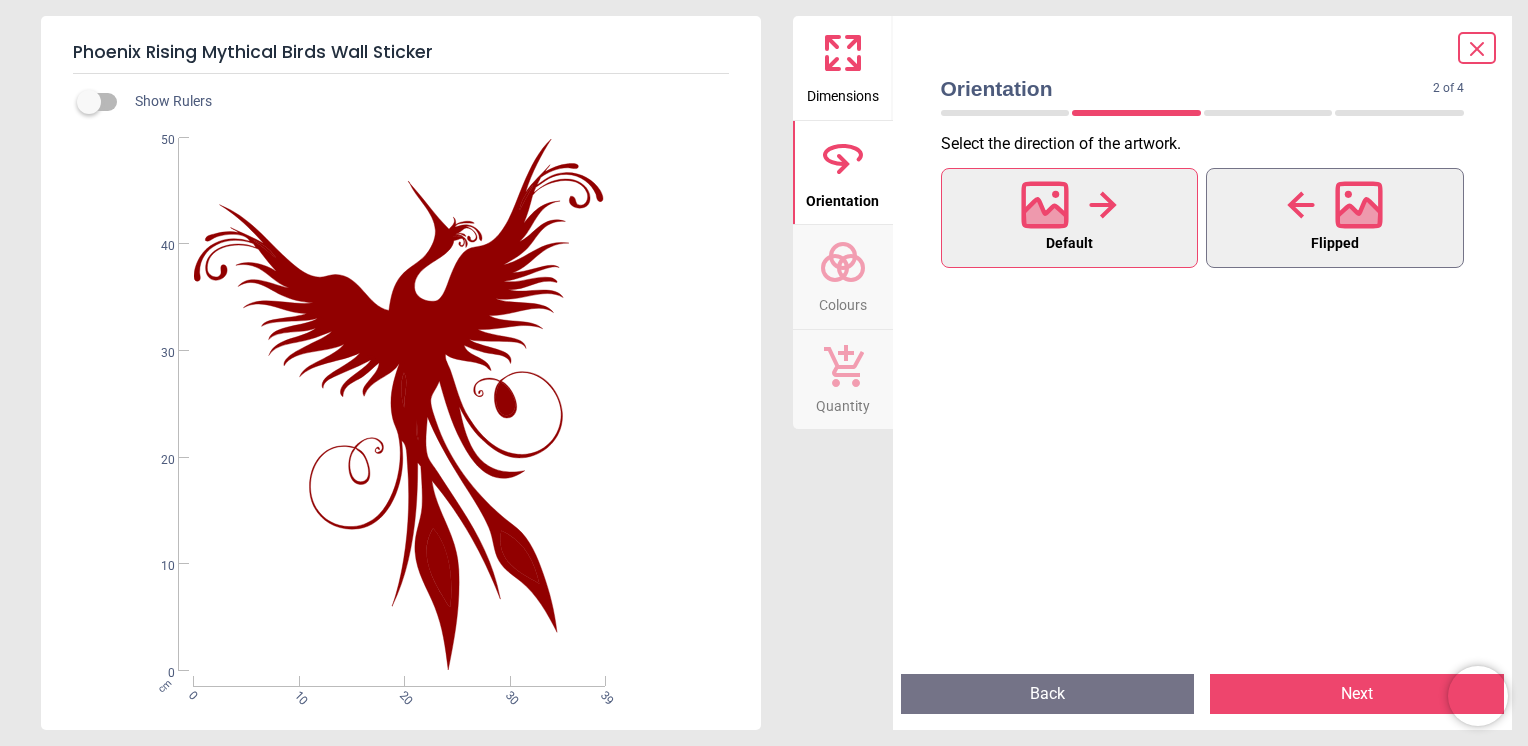 click 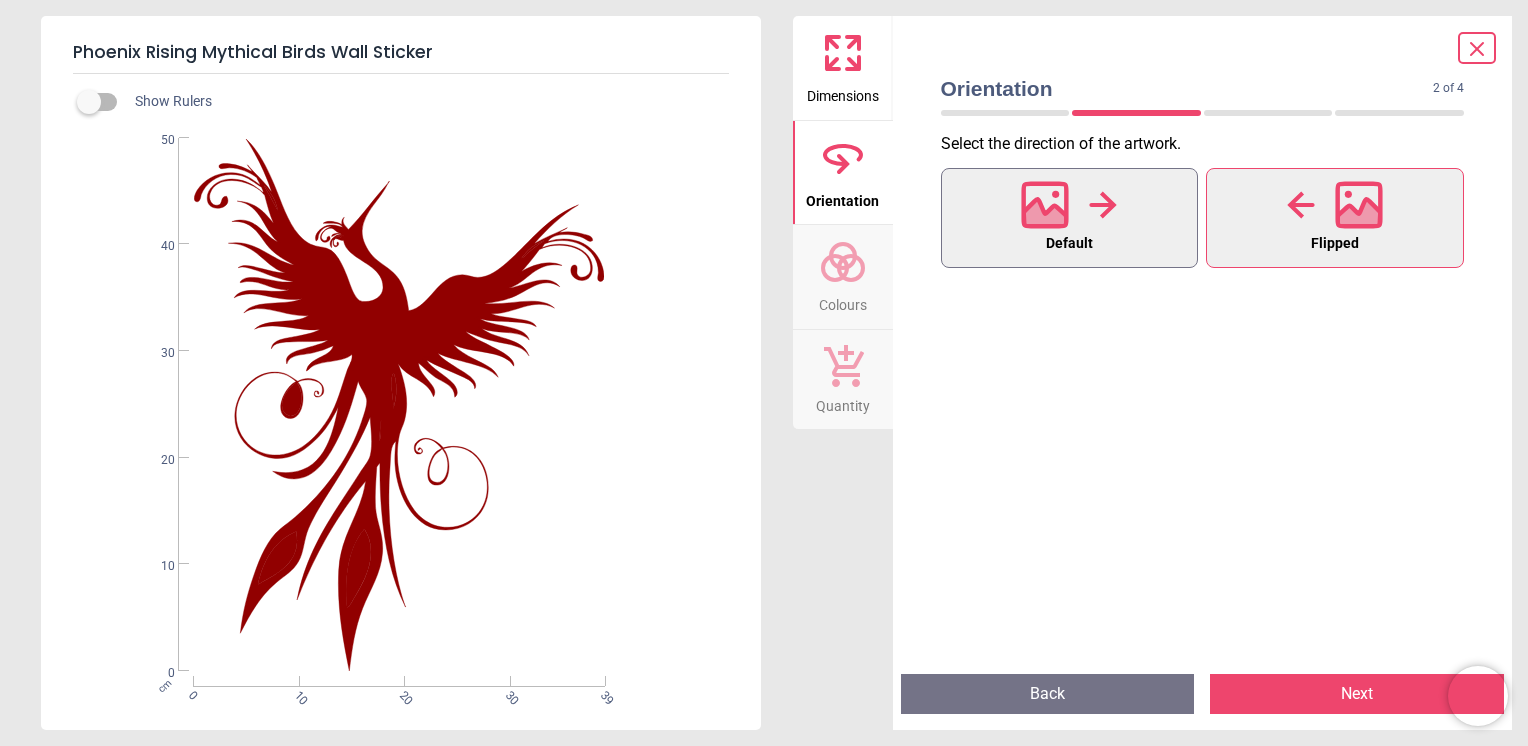 click 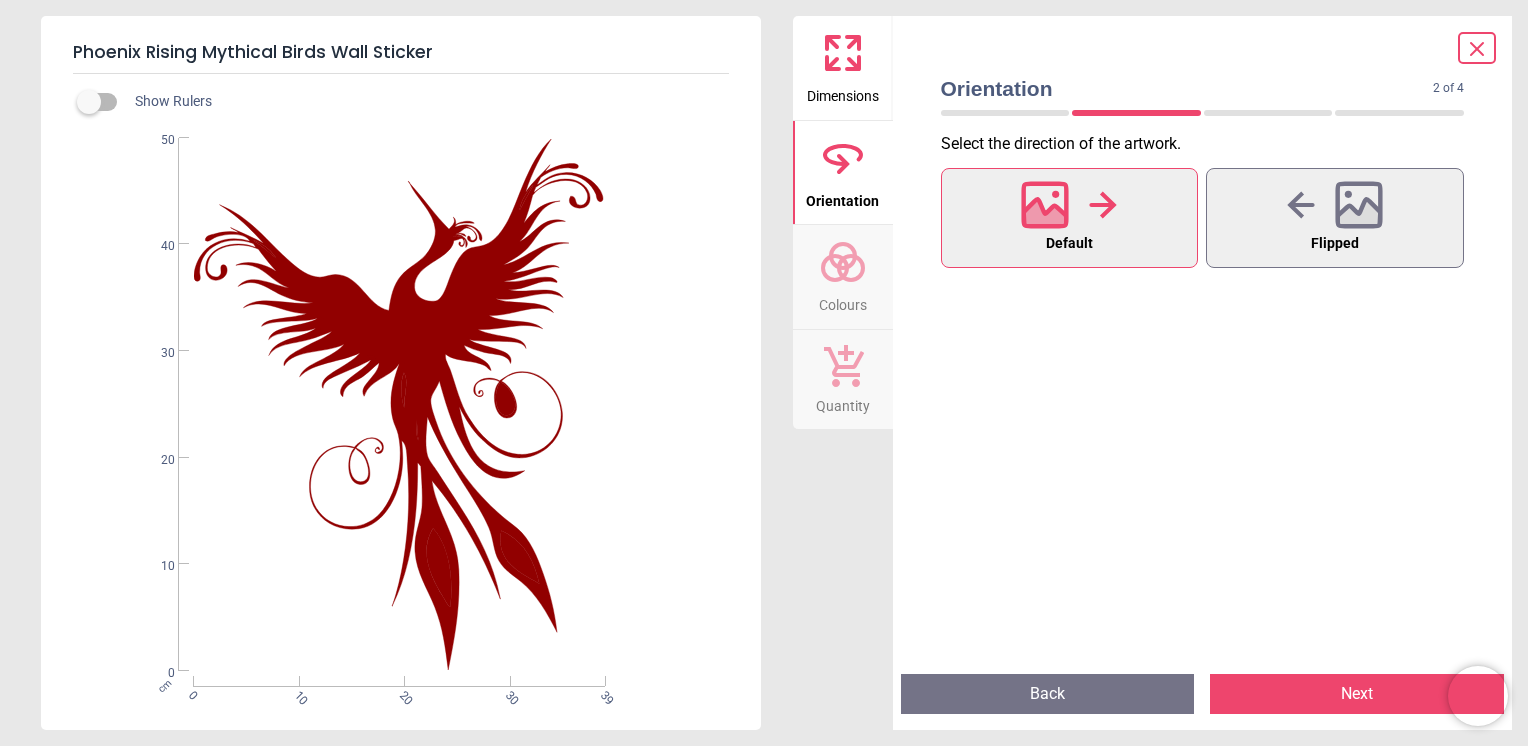 click at bounding box center [1477, 48] 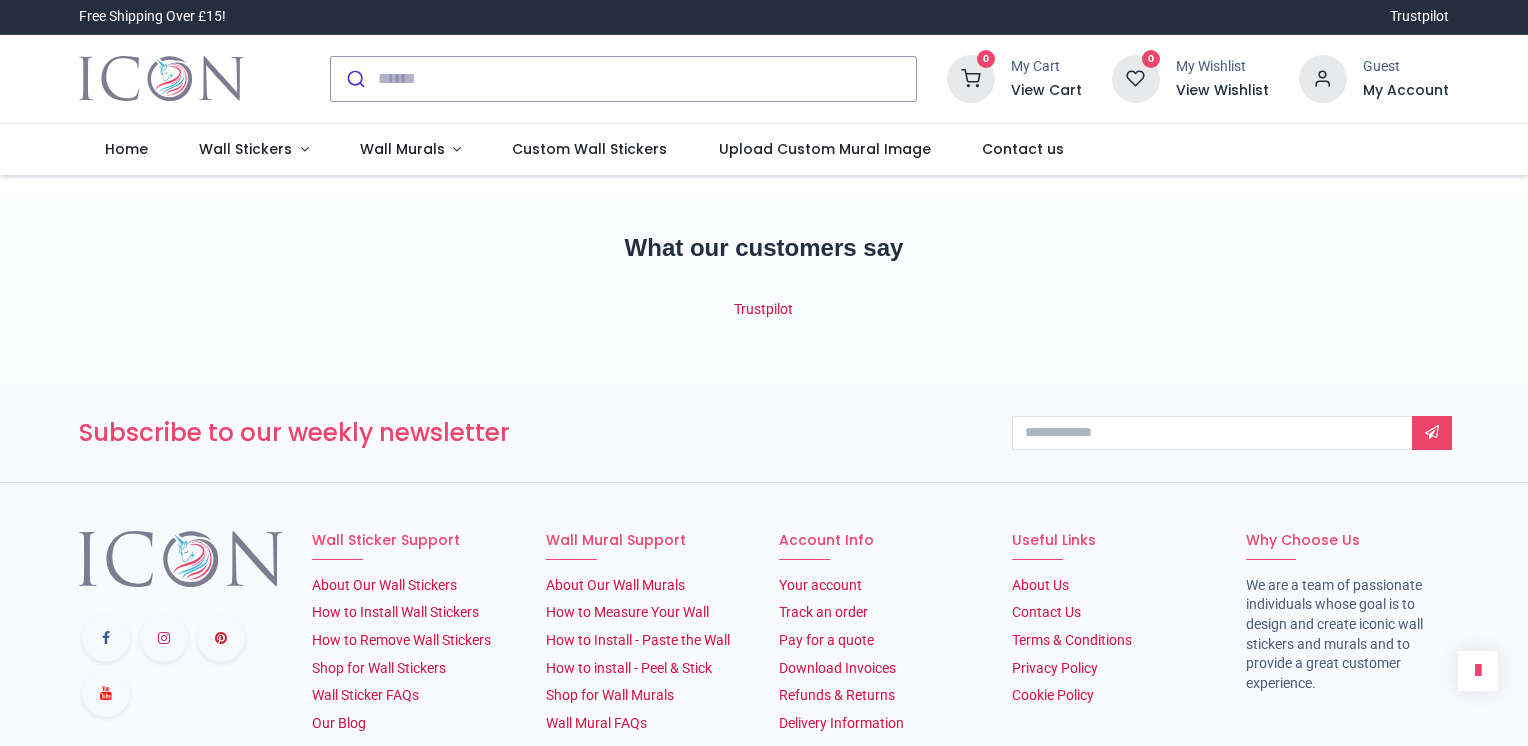 scroll, scrollTop: 0, scrollLeft: 0, axis: both 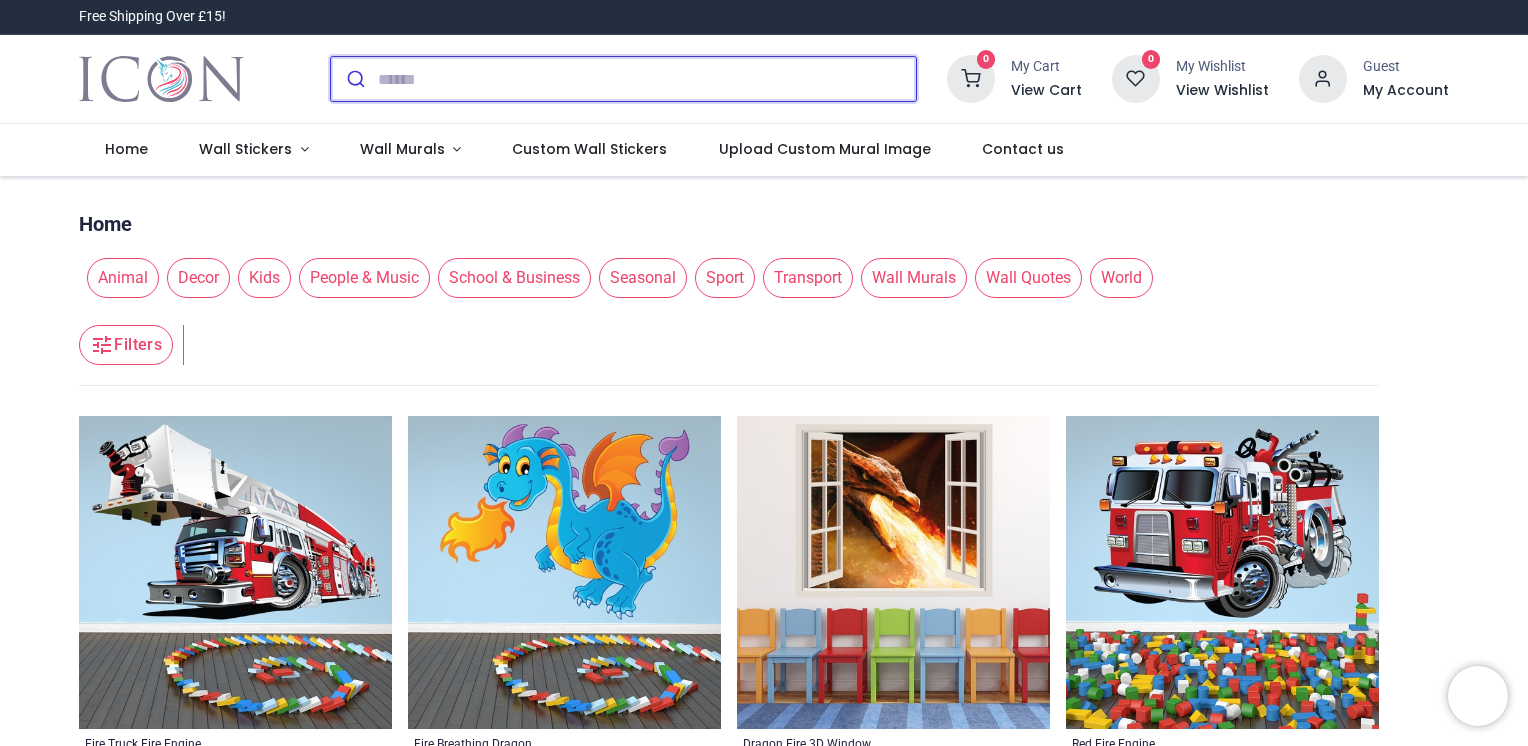 drag, startPoint x: 696, startPoint y: 256, endPoint x: 430, endPoint y: 67, distance: 326.30814 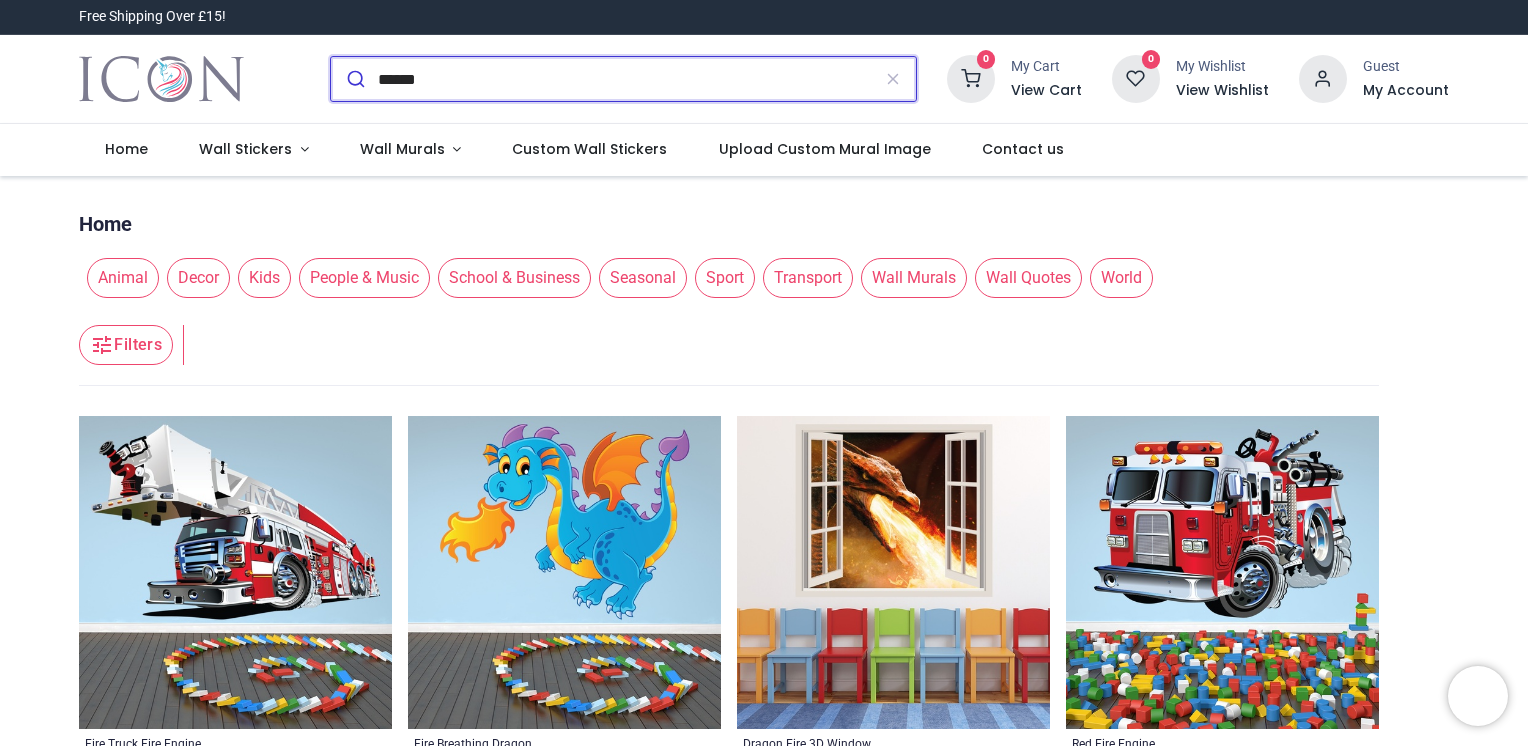 type on "******" 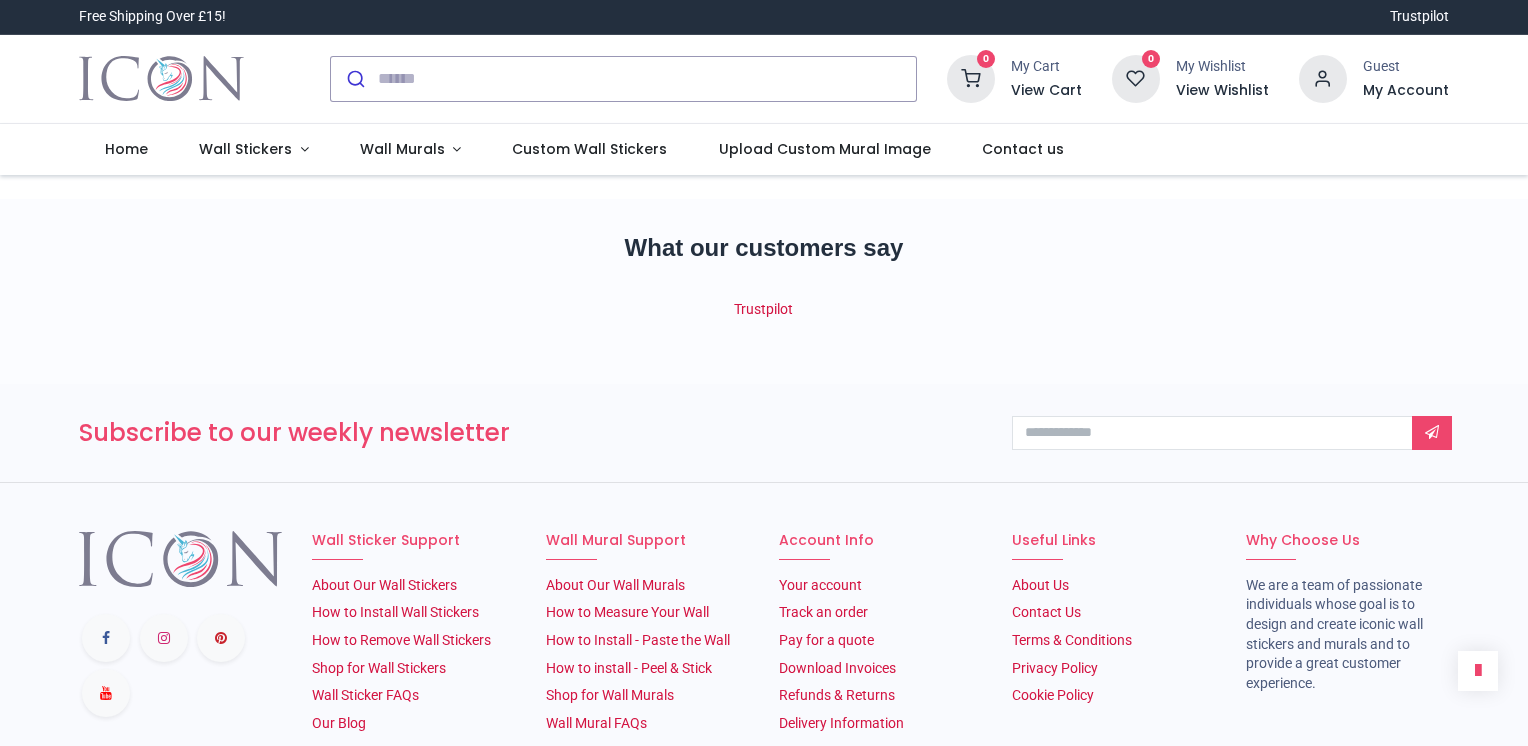 scroll, scrollTop: 0, scrollLeft: 0, axis: both 